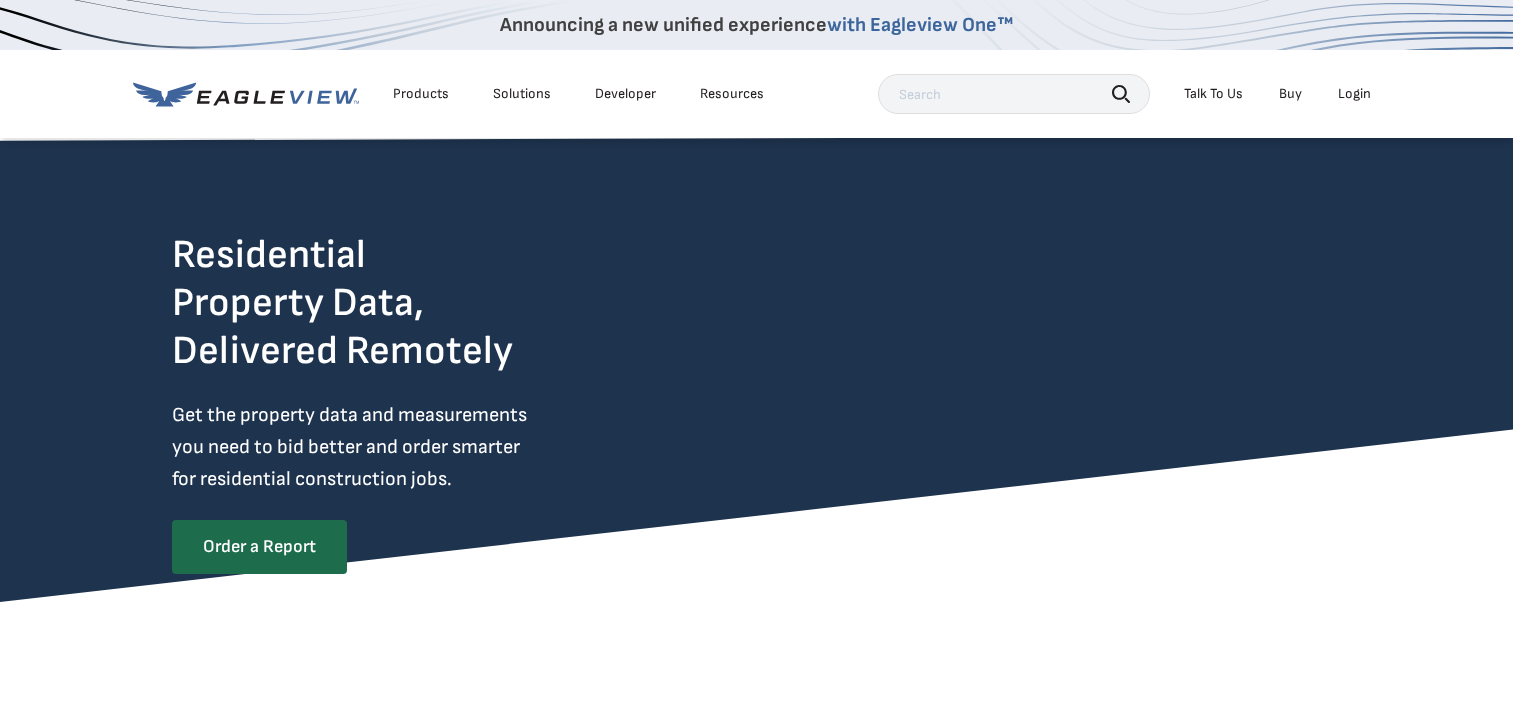 scroll, scrollTop: 0, scrollLeft: 0, axis: both 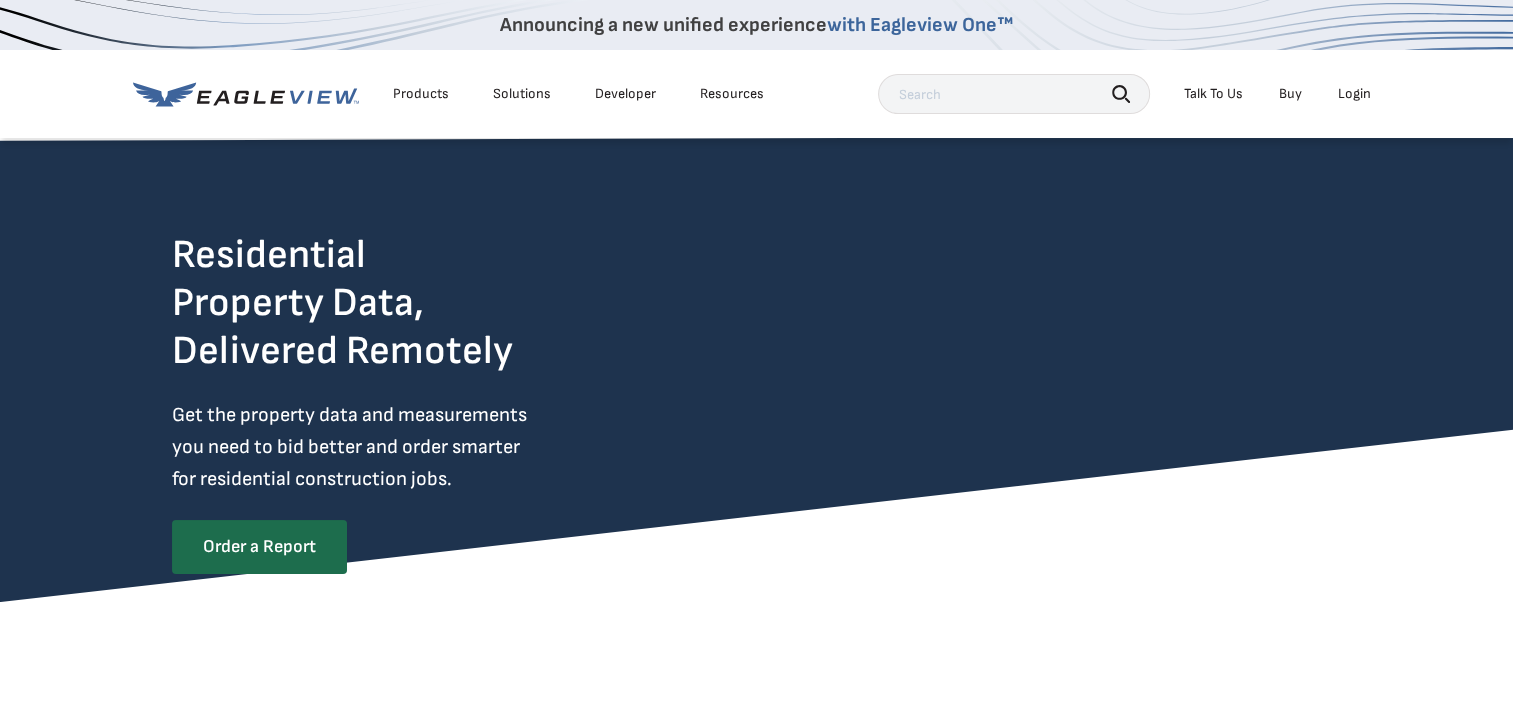click on "Login" at bounding box center (1354, 94) 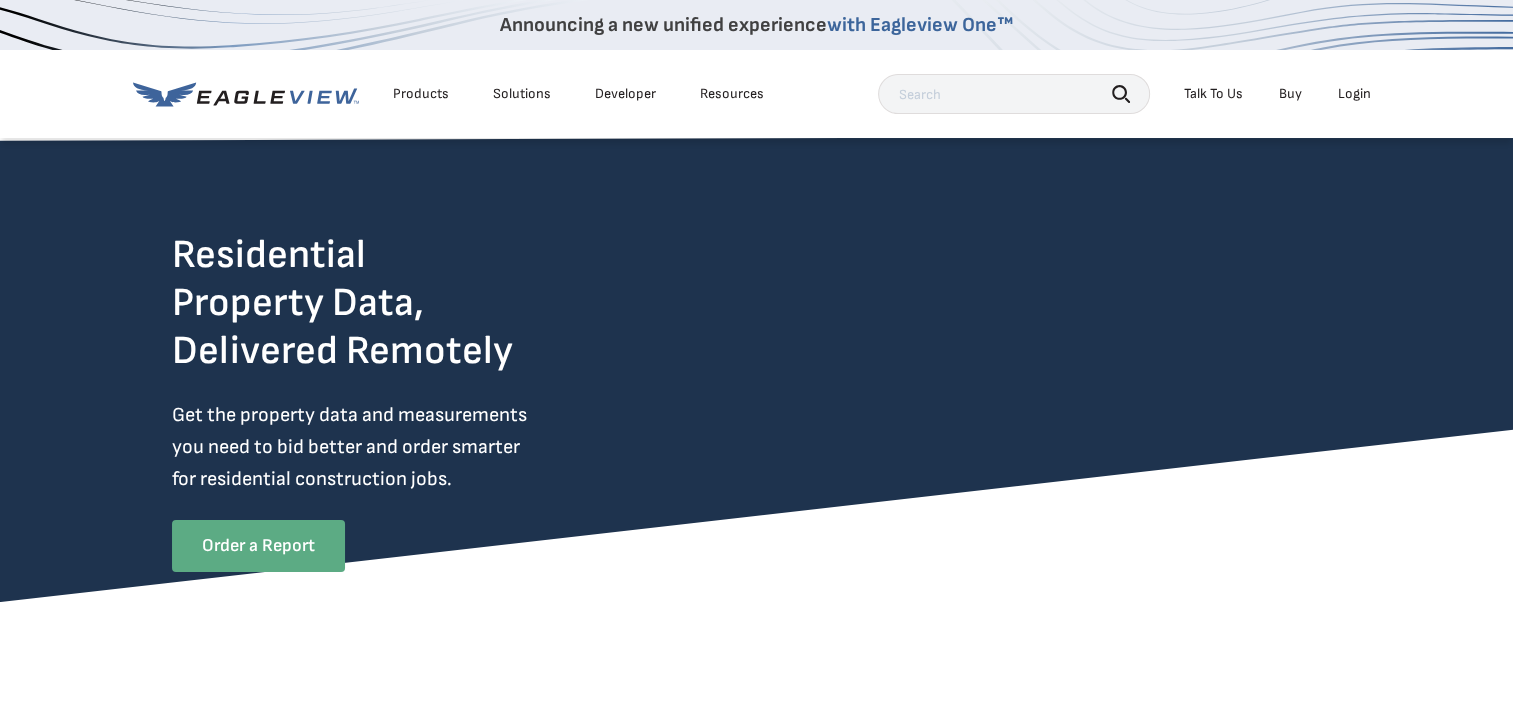 click on "Order a Report" at bounding box center [258, 546] 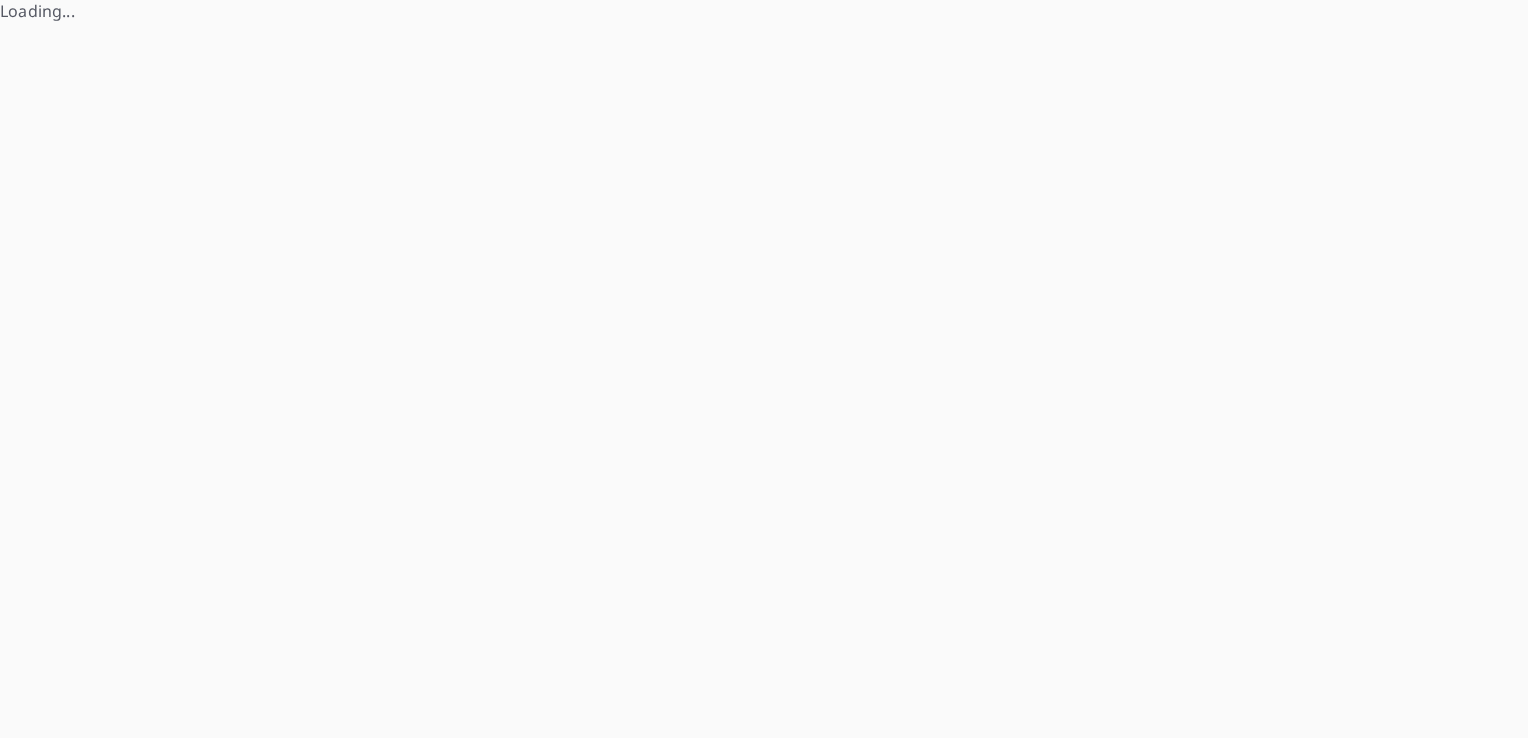 scroll, scrollTop: 0, scrollLeft: 0, axis: both 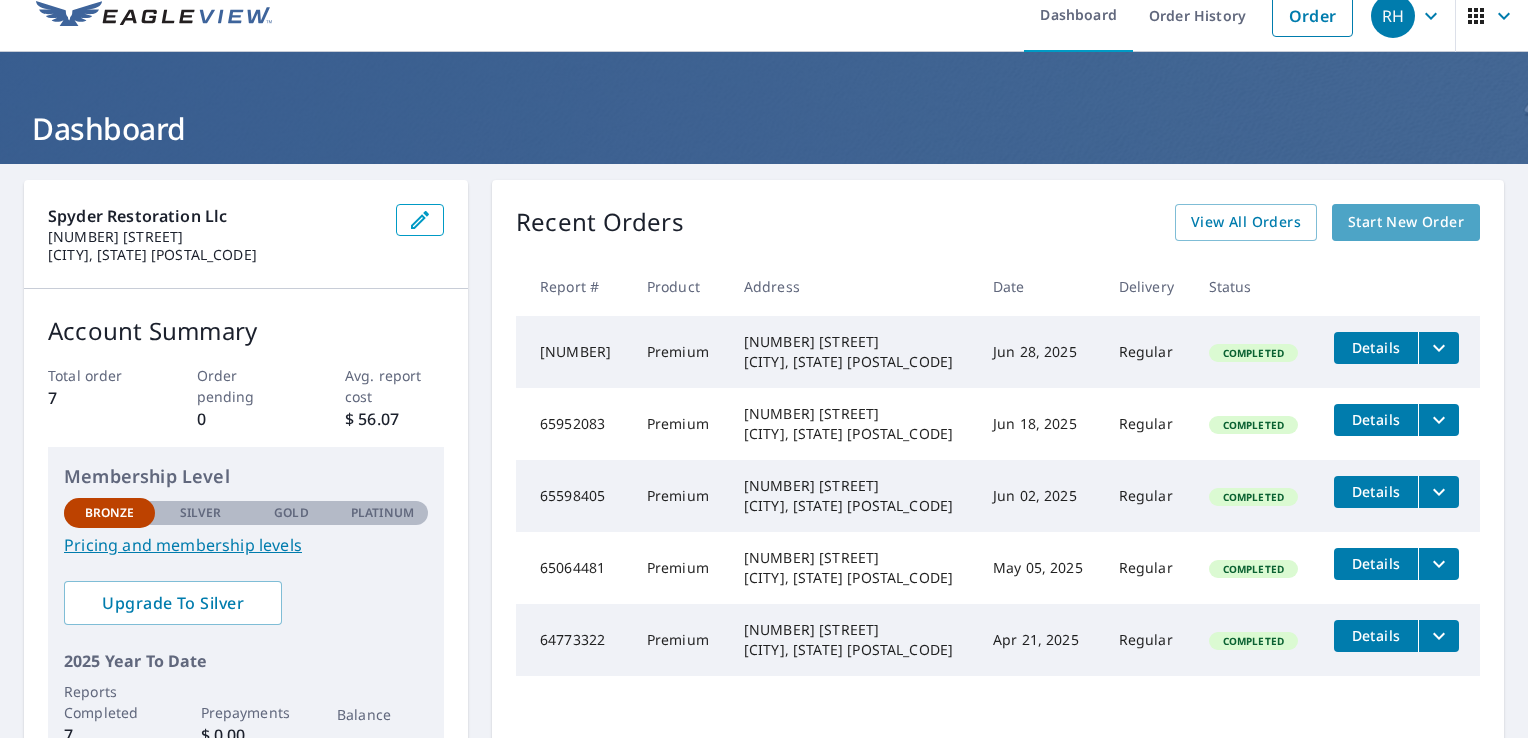 click on "Start New Order" at bounding box center [1406, 222] 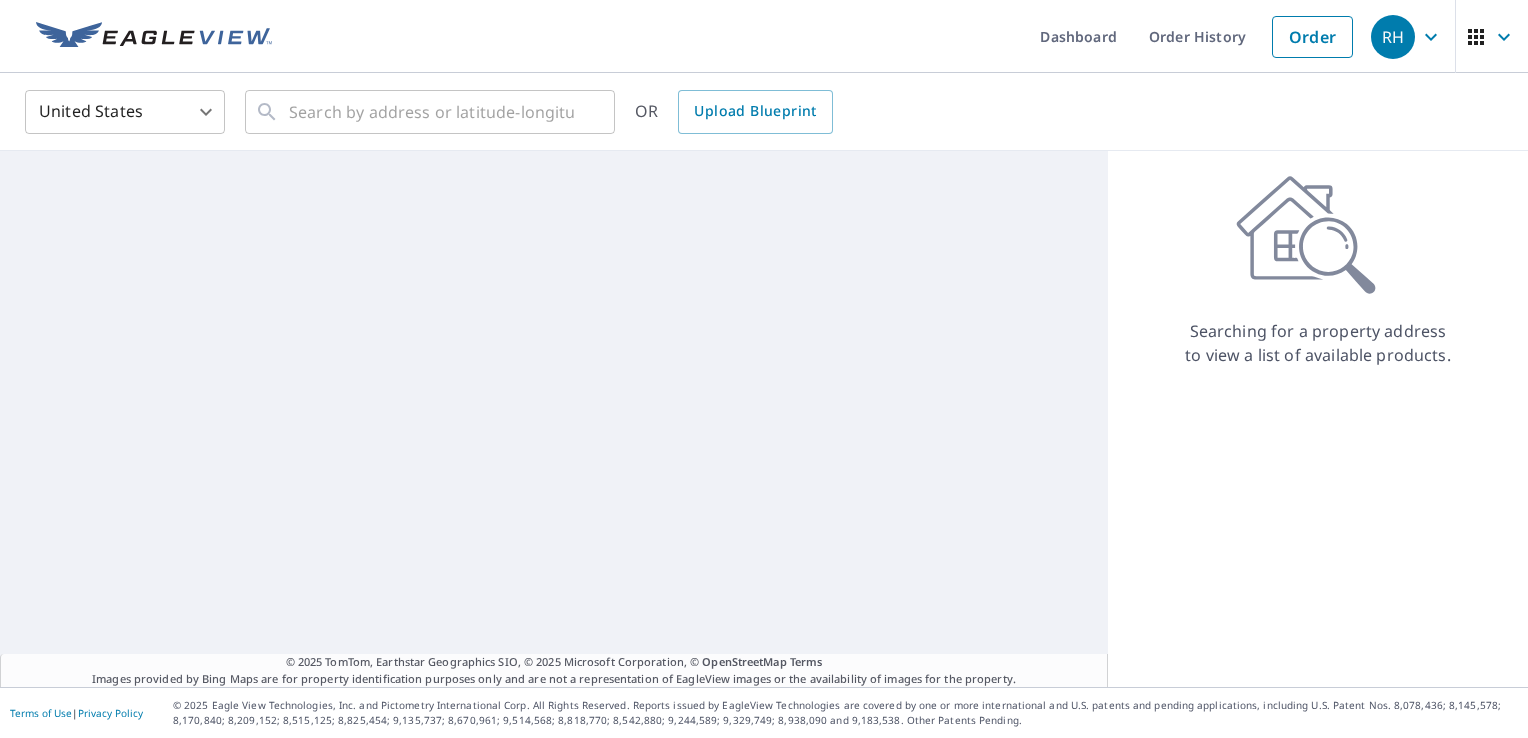 scroll, scrollTop: 0, scrollLeft: 0, axis: both 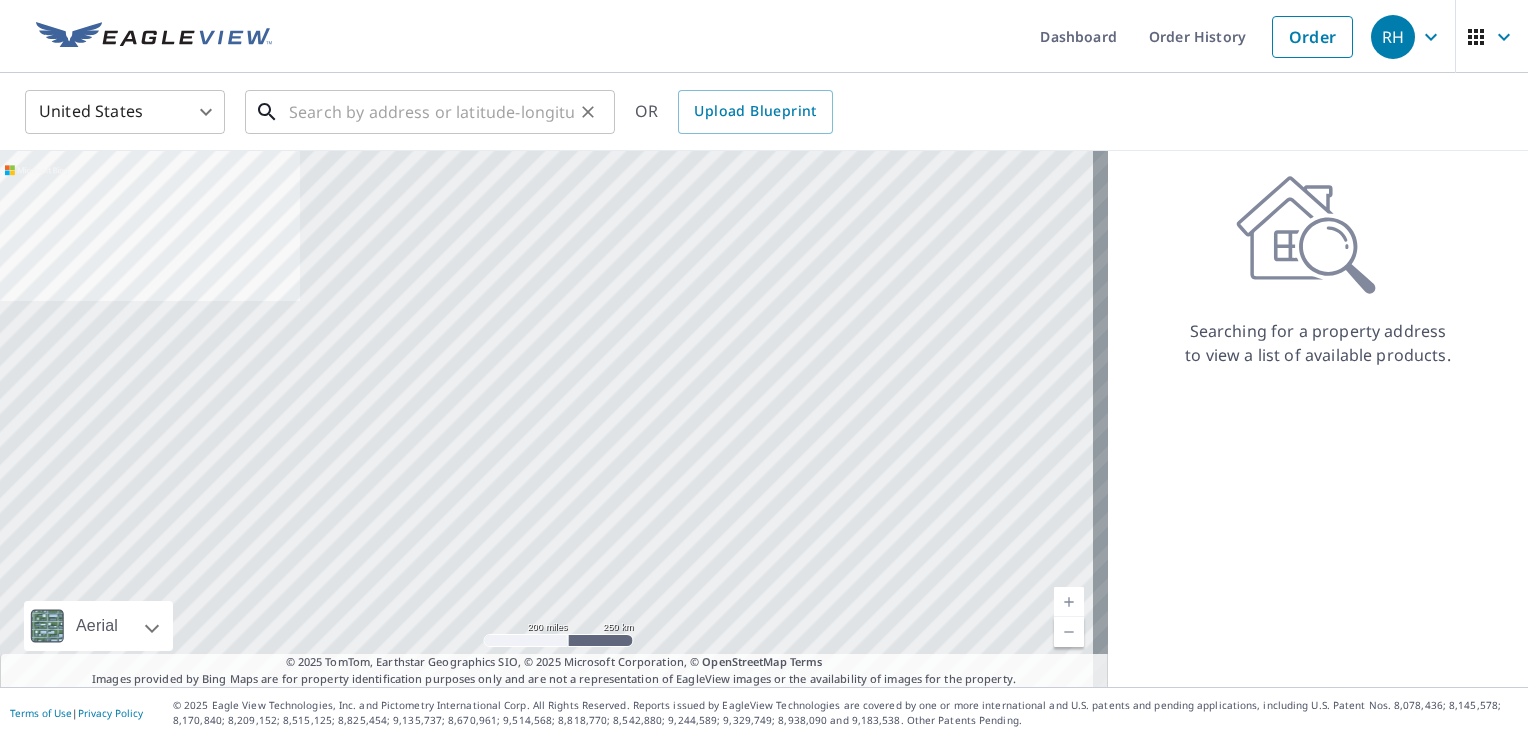 click at bounding box center (431, 112) 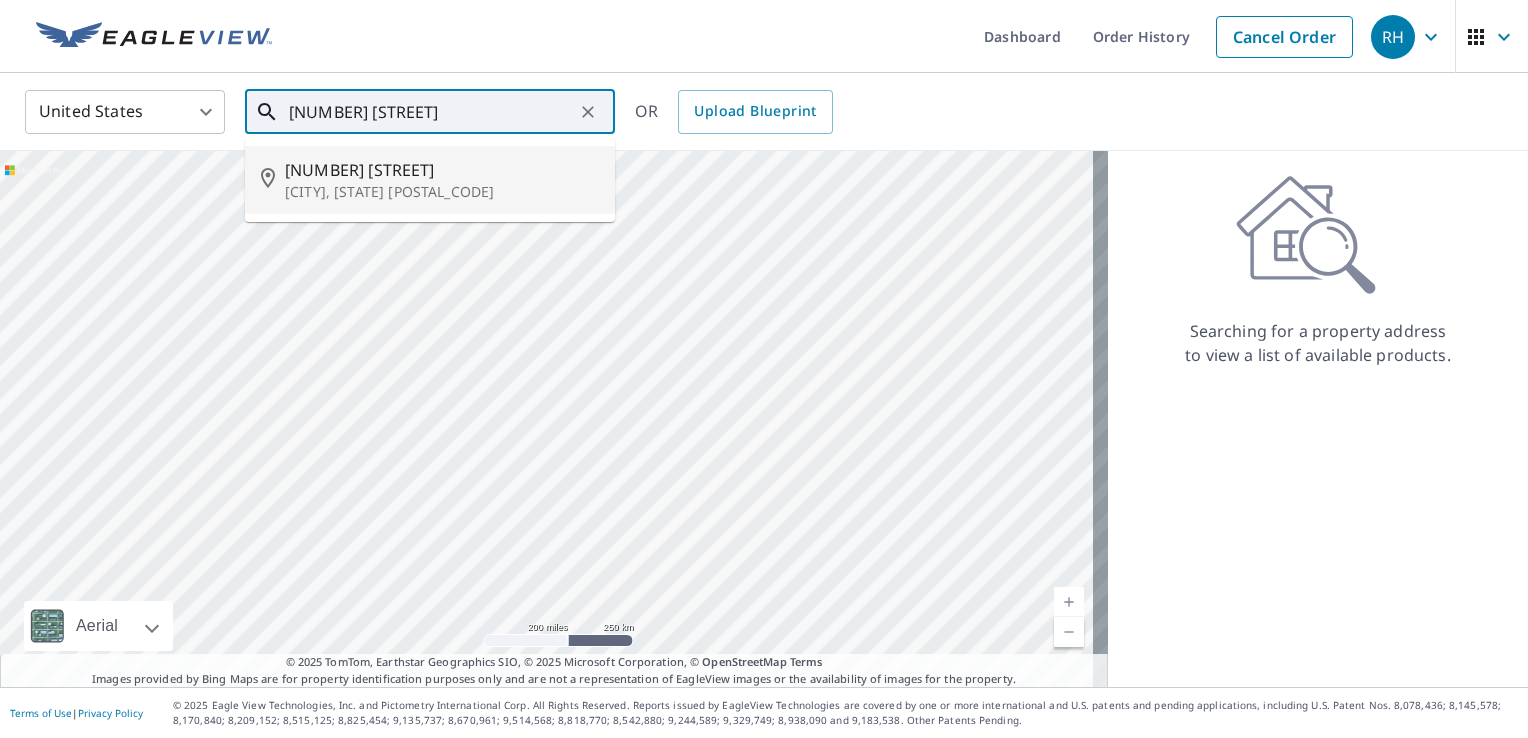 click on "58896 Towne Rd" at bounding box center [442, 170] 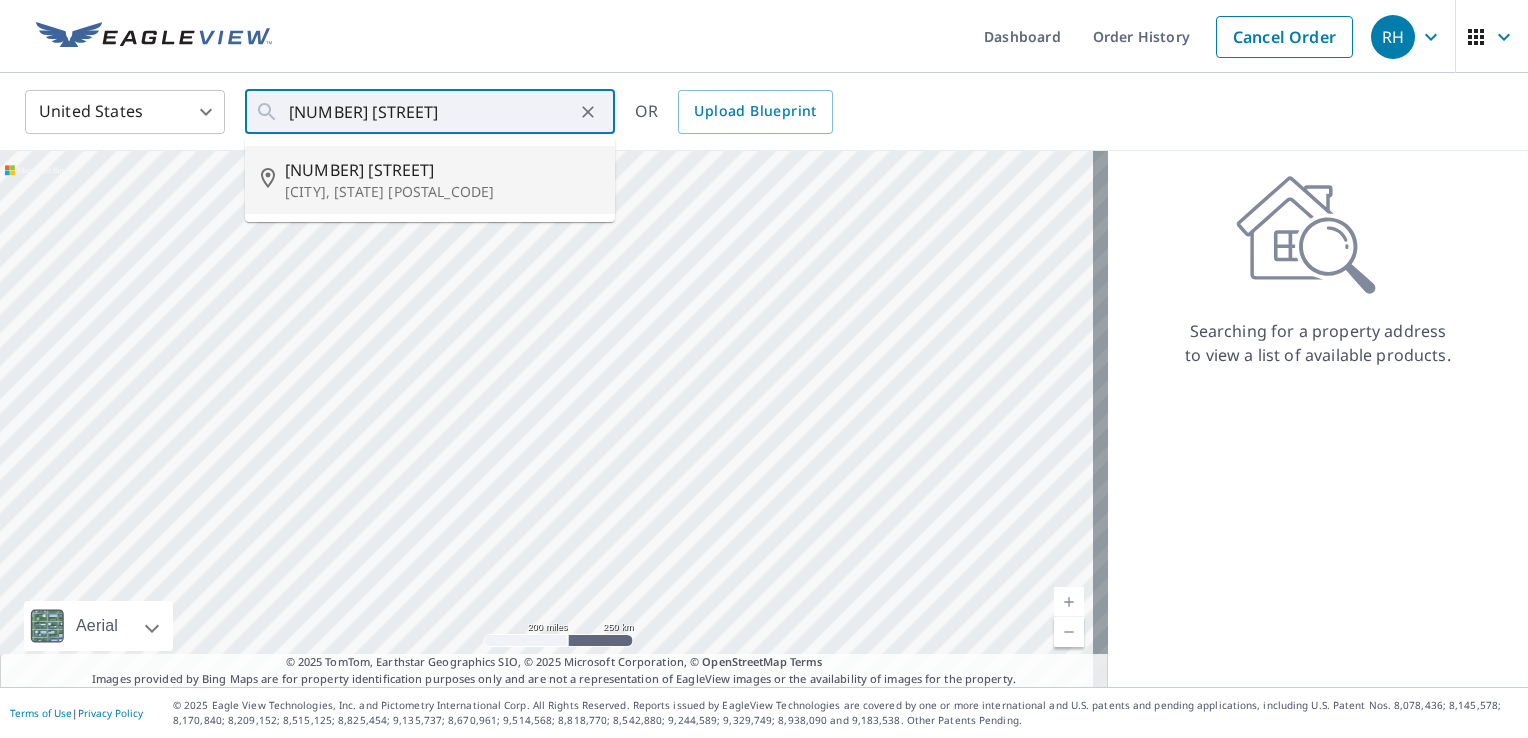 type on "58896 Towne Rd Elkhart, IN 46517" 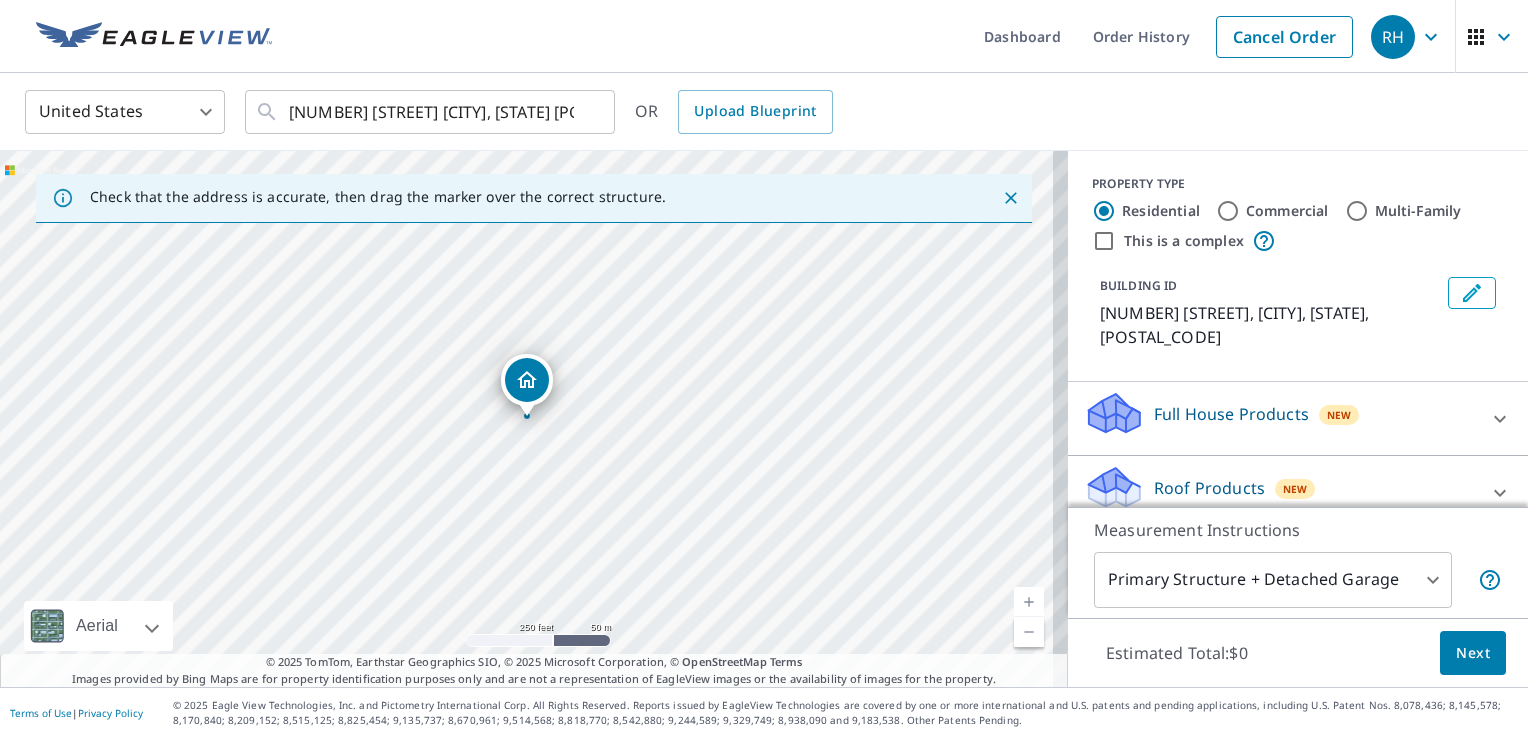 scroll, scrollTop: 40, scrollLeft: 0, axis: vertical 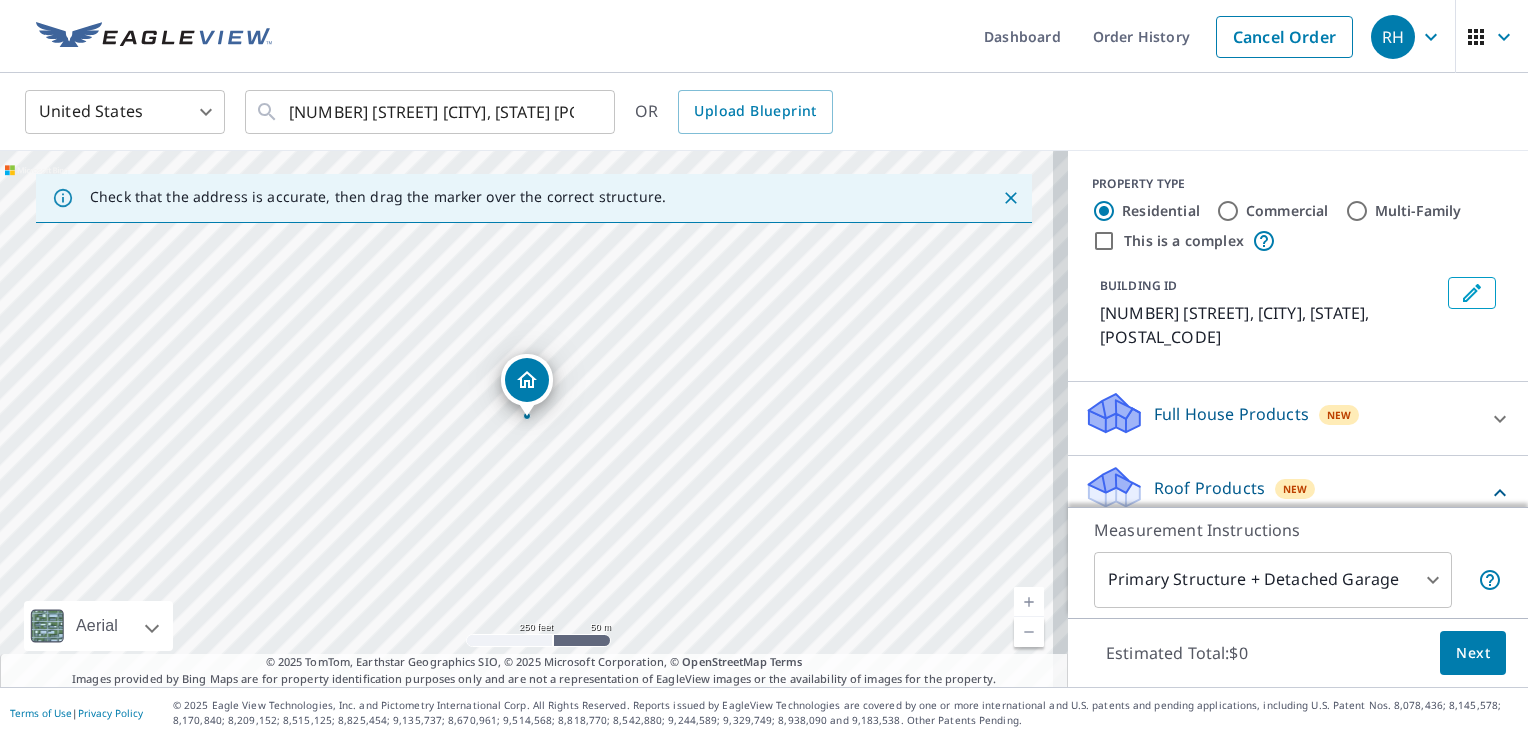 click on "Roof Products" at bounding box center (1209, 488) 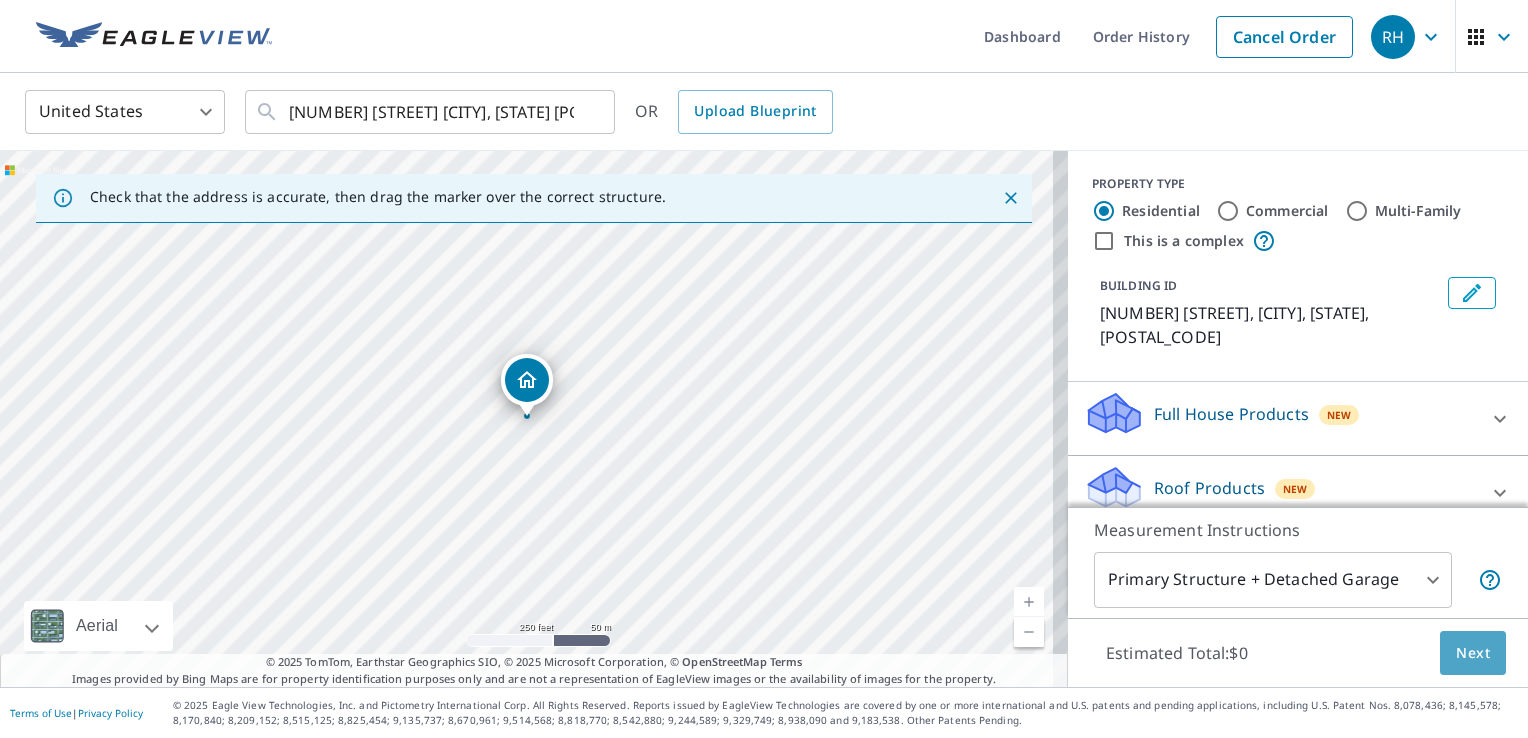 click on "Next" at bounding box center (1473, 653) 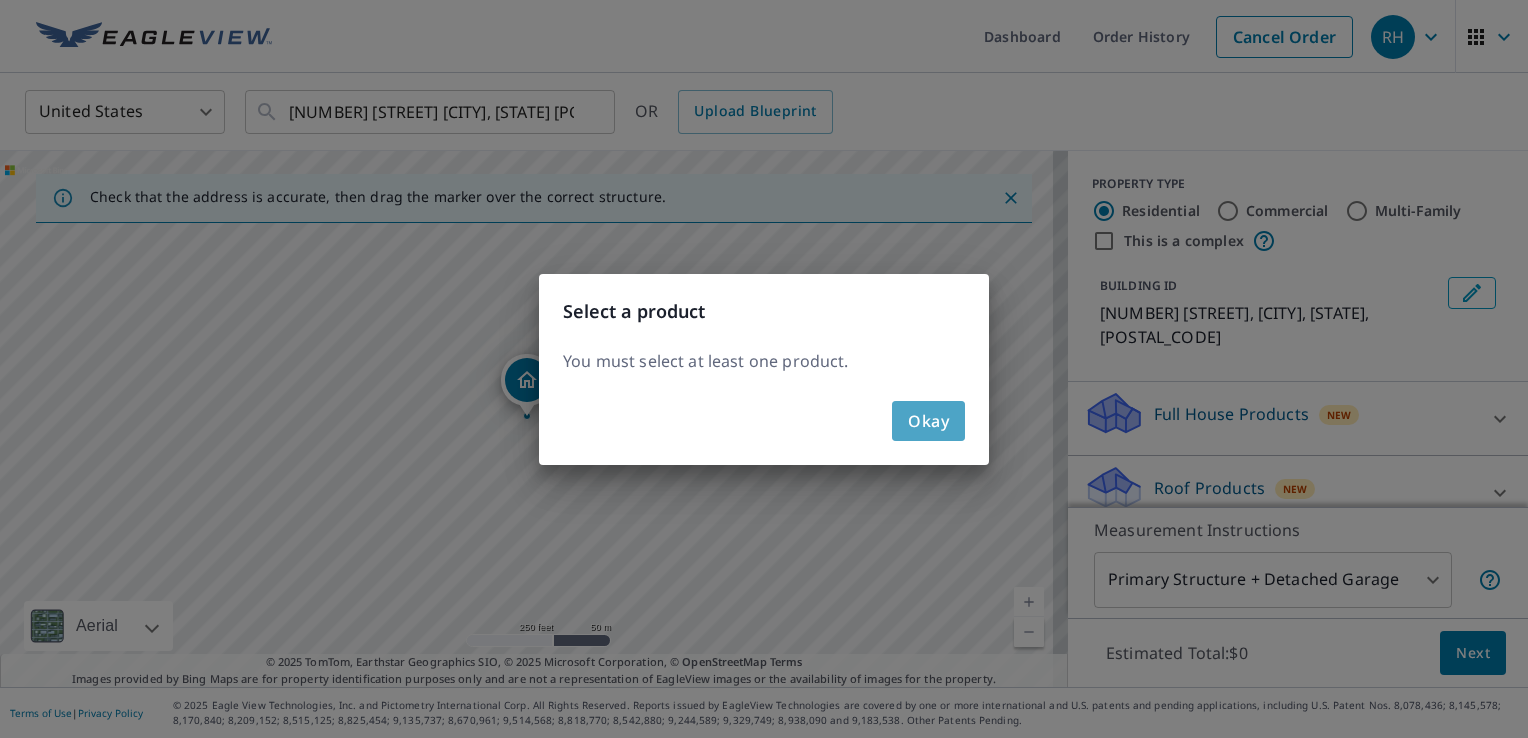 click on "Okay" at bounding box center [928, 421] 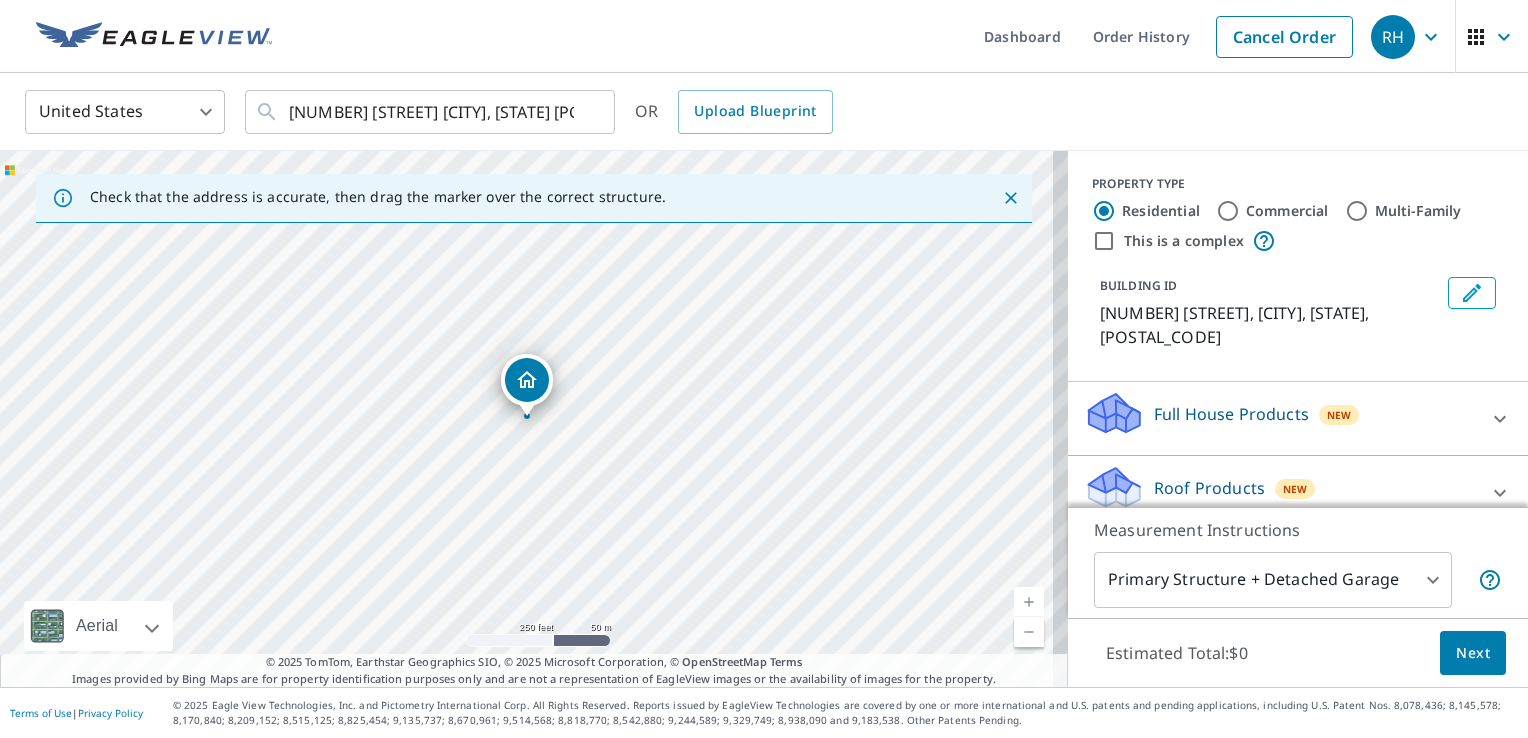 click on "Roof Products" at bounding box center (1209, 488) 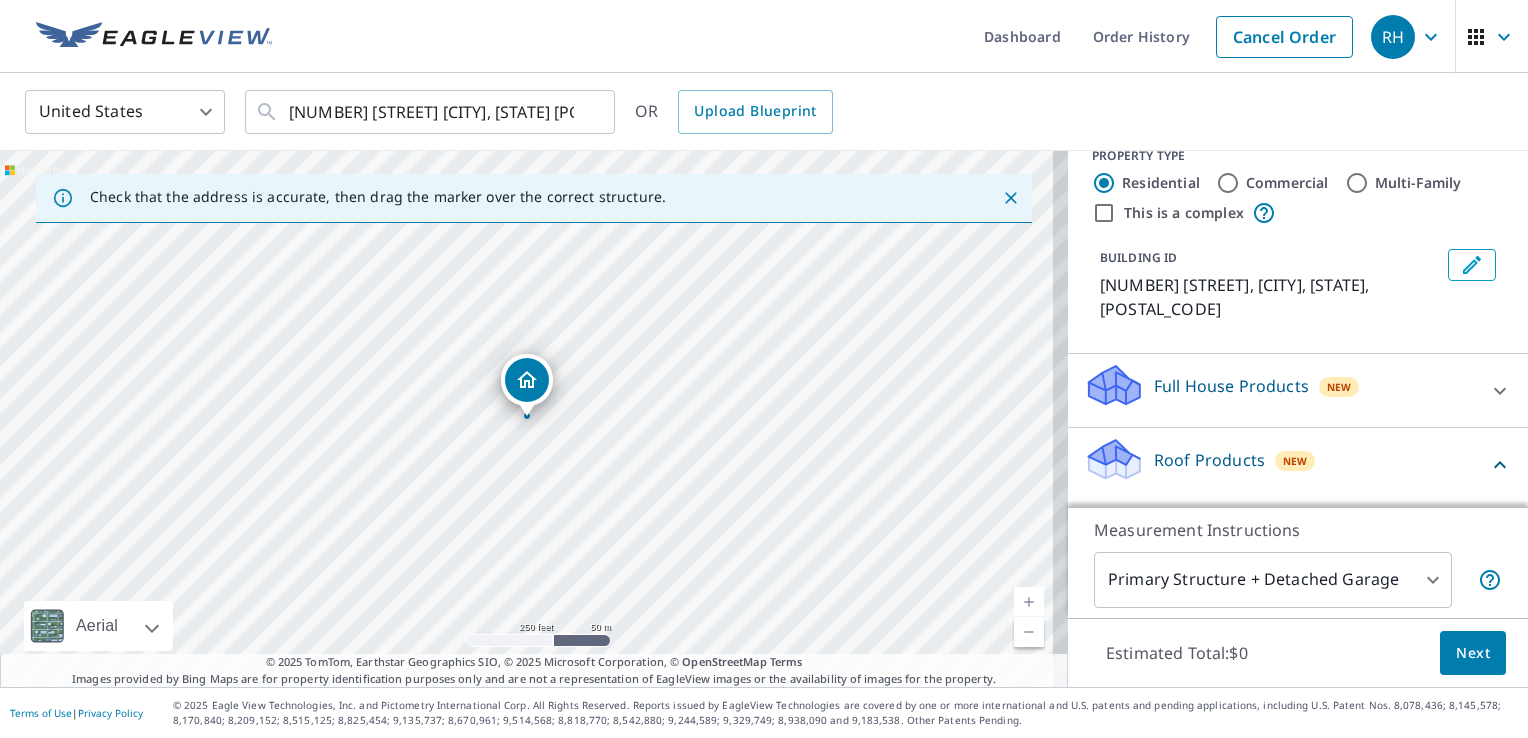 scroll, scrollTop: 40, scrollLeft: 0, axis: vertical 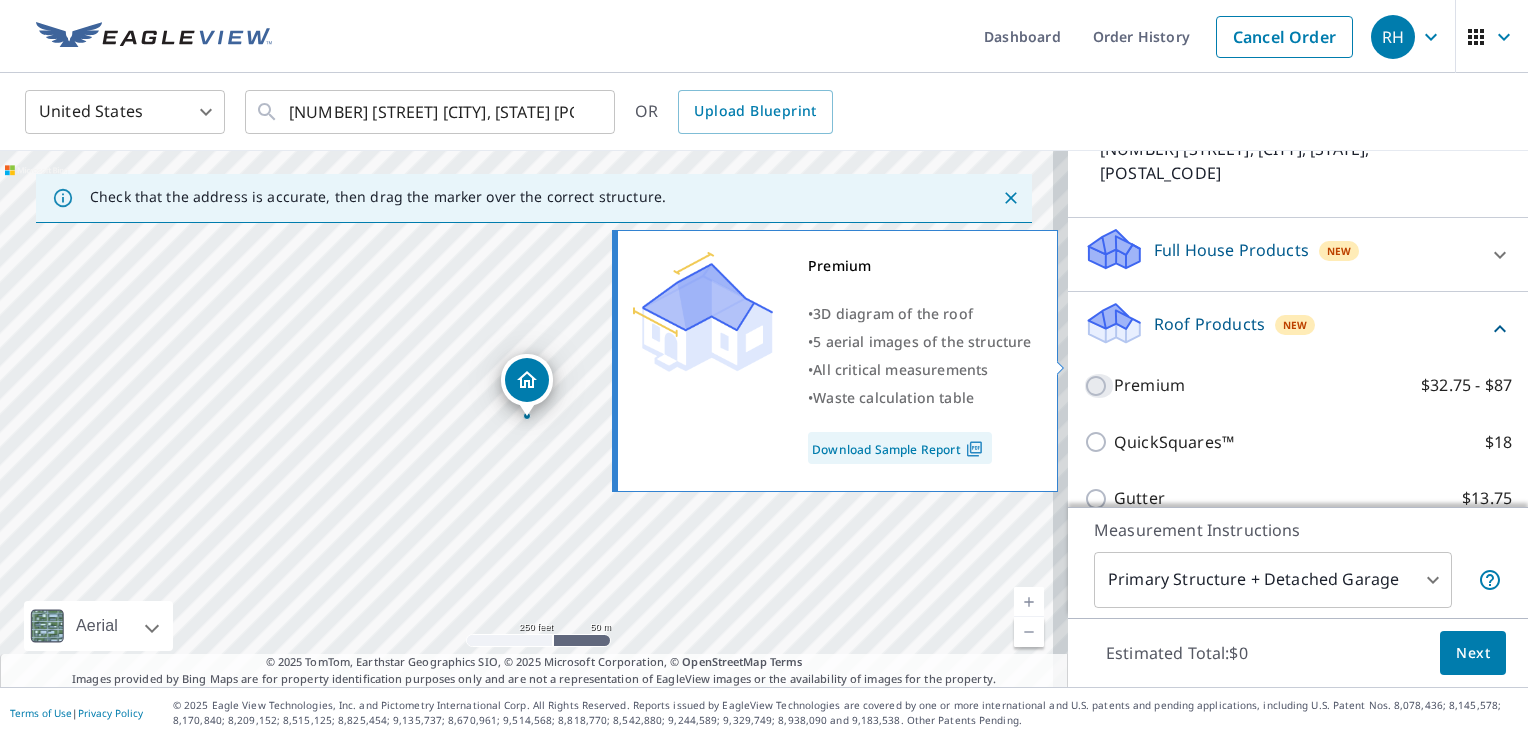 click on "Premium $32.75 - $87" at bounding box center [1099, 386] 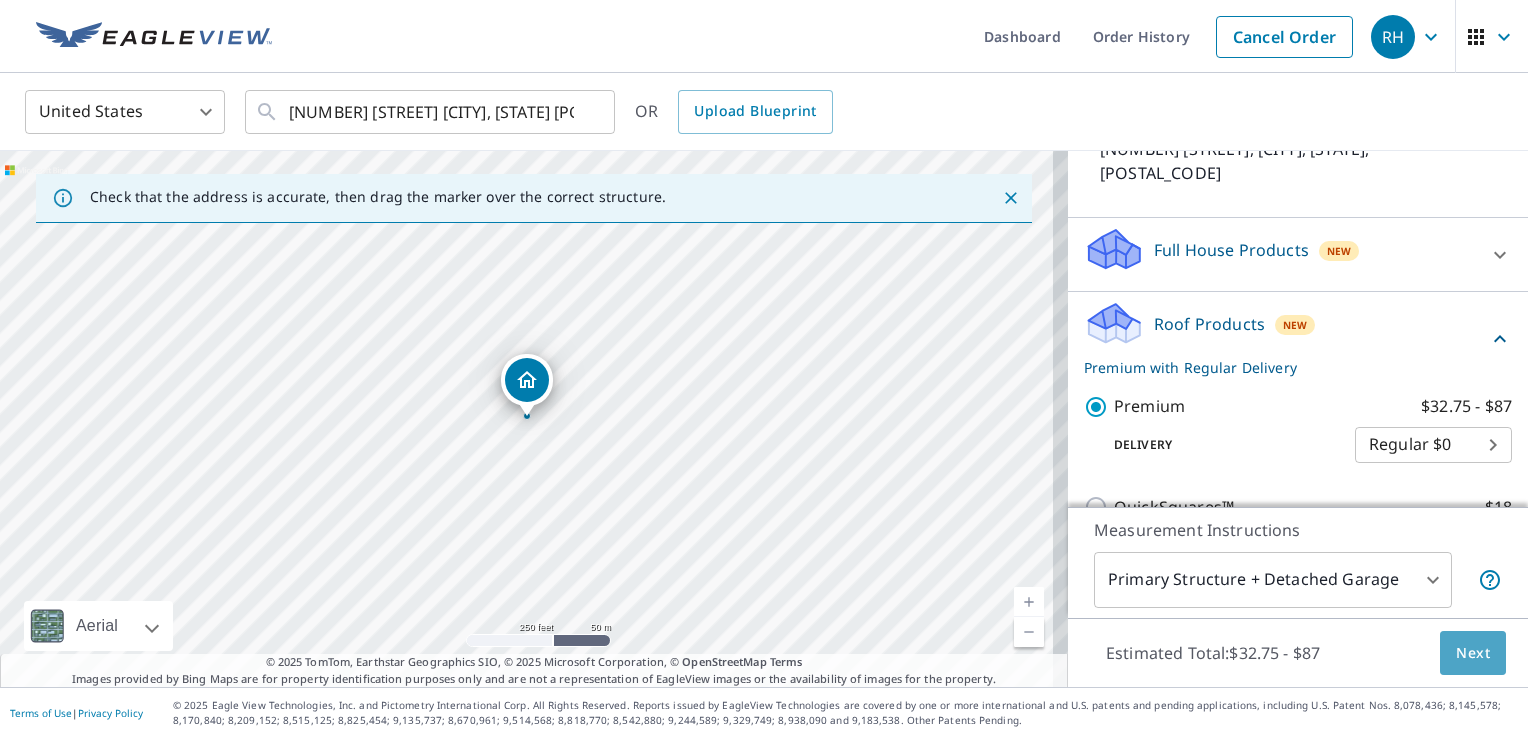 click on "Next" at bounding box center [1473, 653] 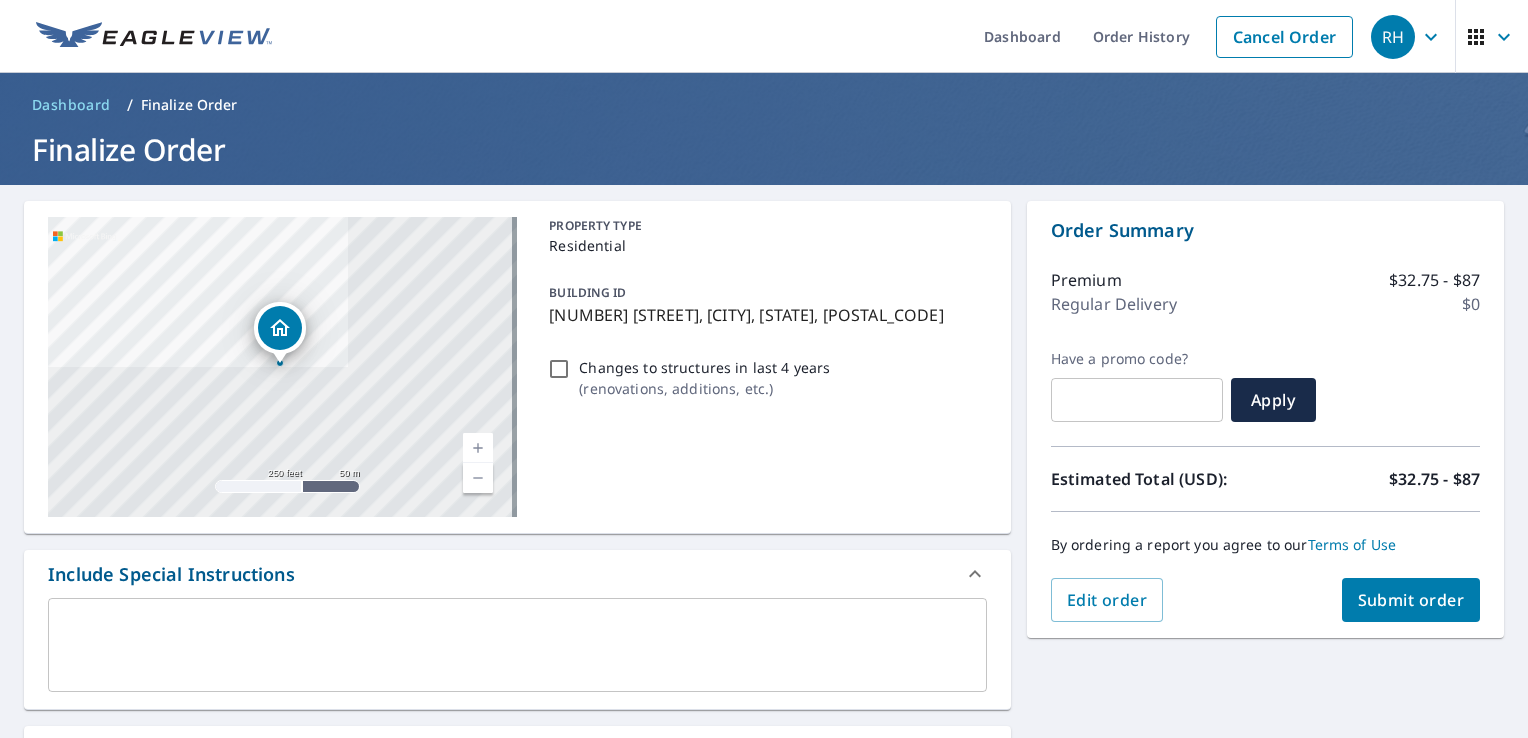click on "Submit order" at bounding box center (1411, 600) 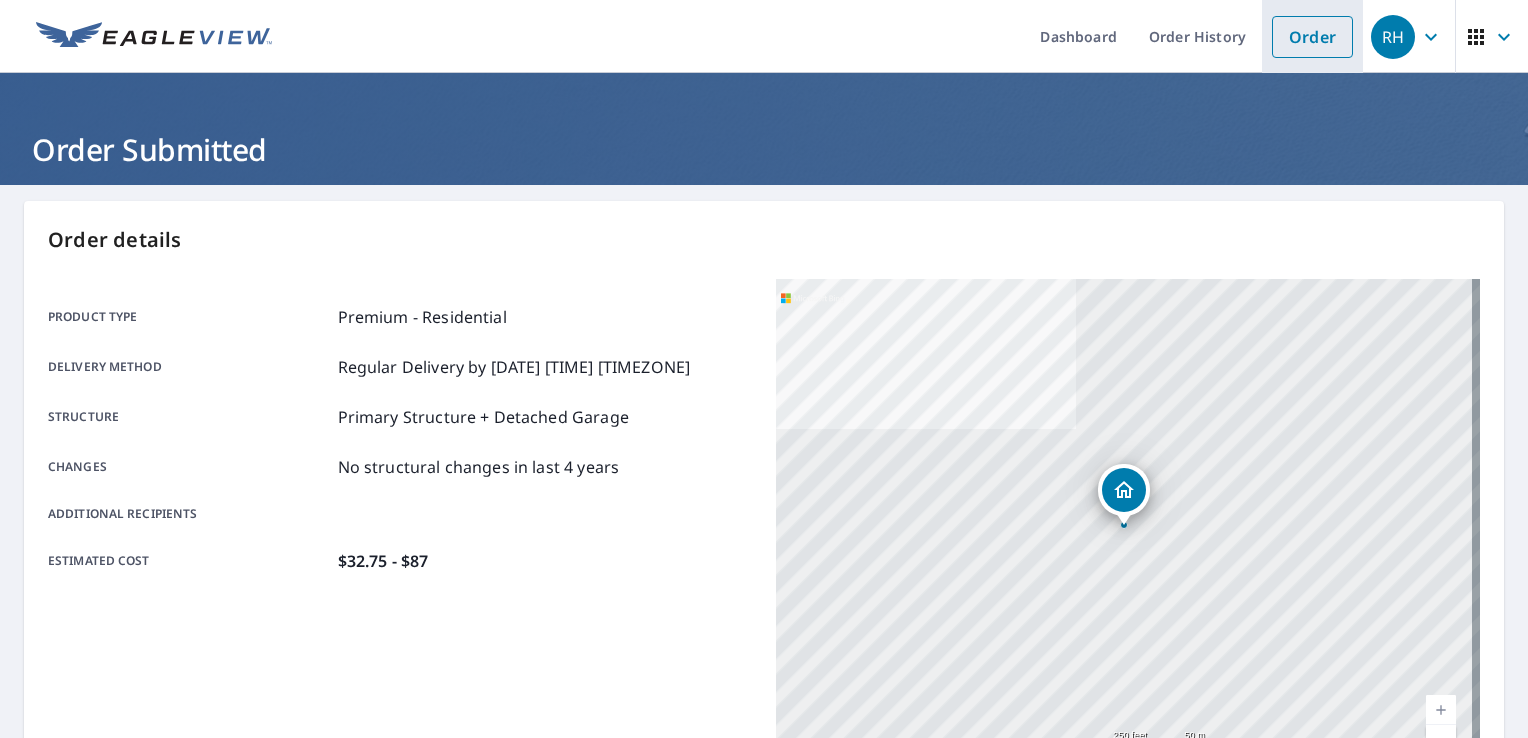 click on "Order" at bounding box center (1312, 37) 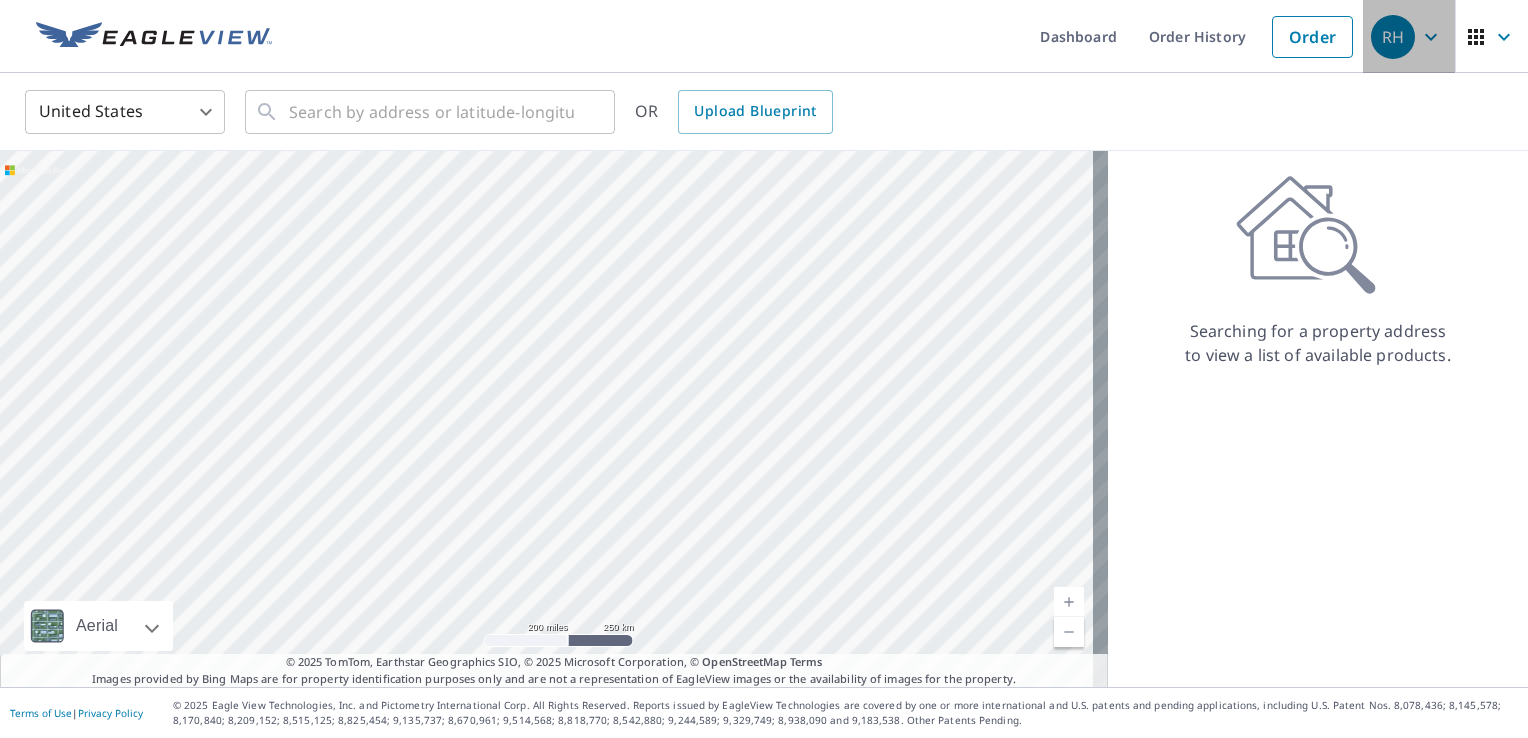 click 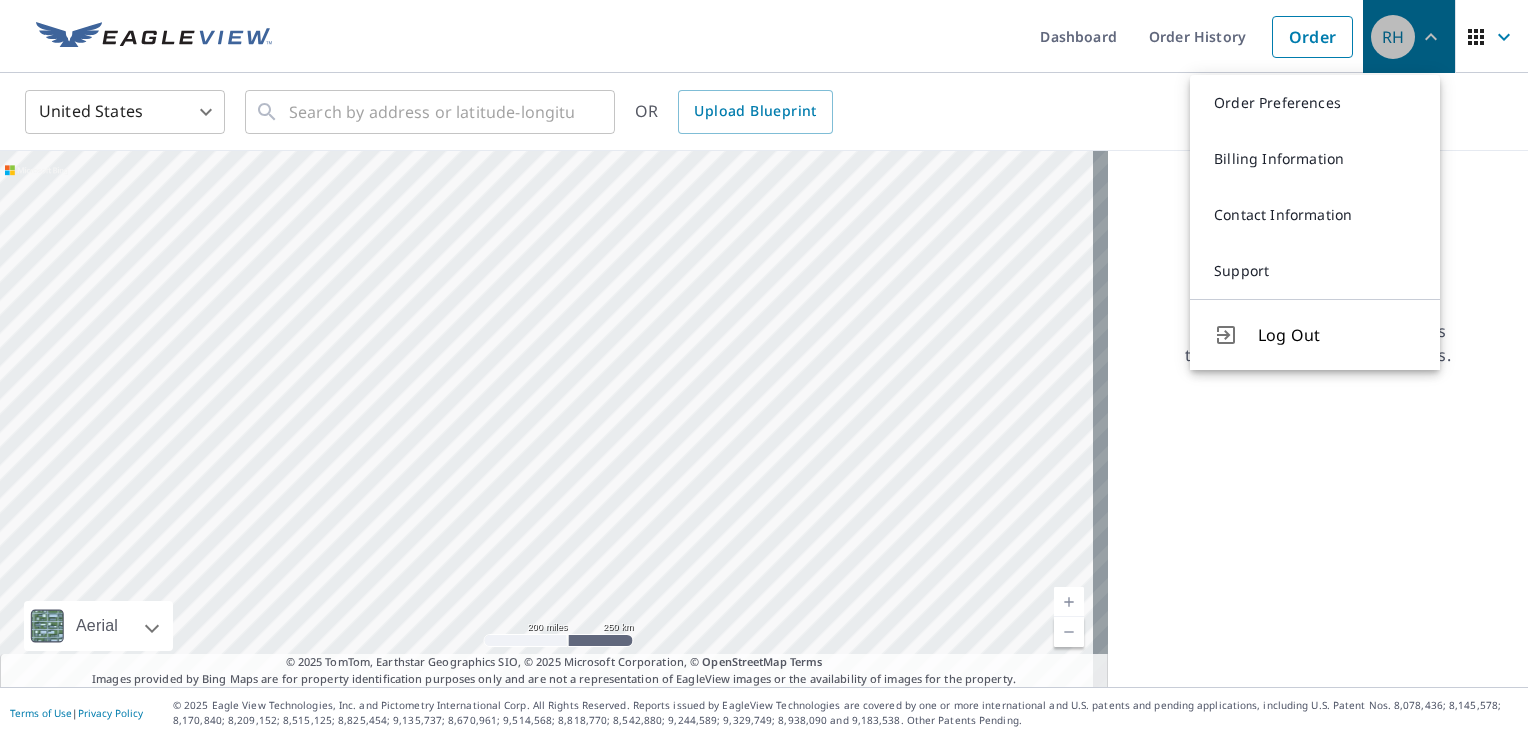 click on "RH" at bounding box center [1393, 37] 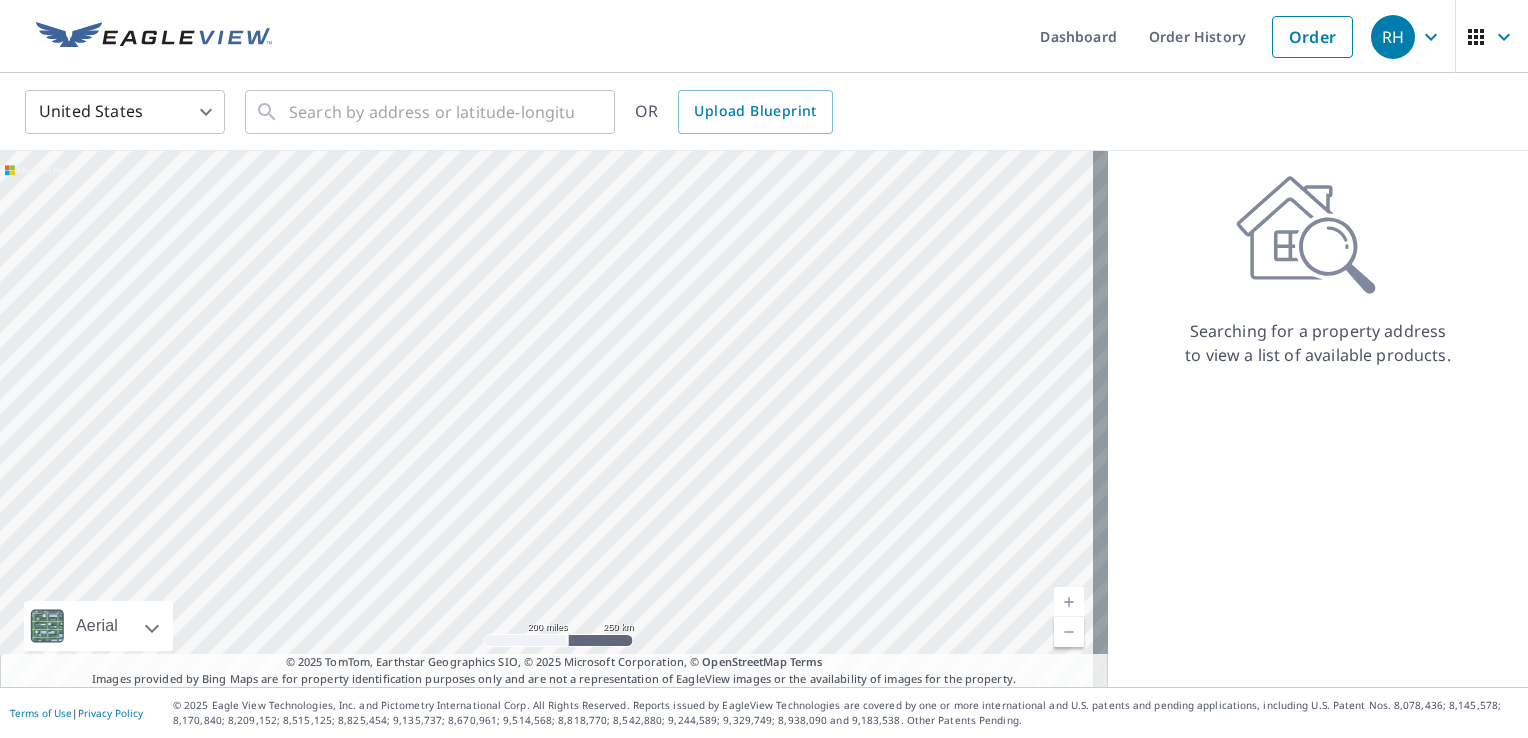 click on "Searching for a property address to view a list of available products." at bounding box center [1318, 419] 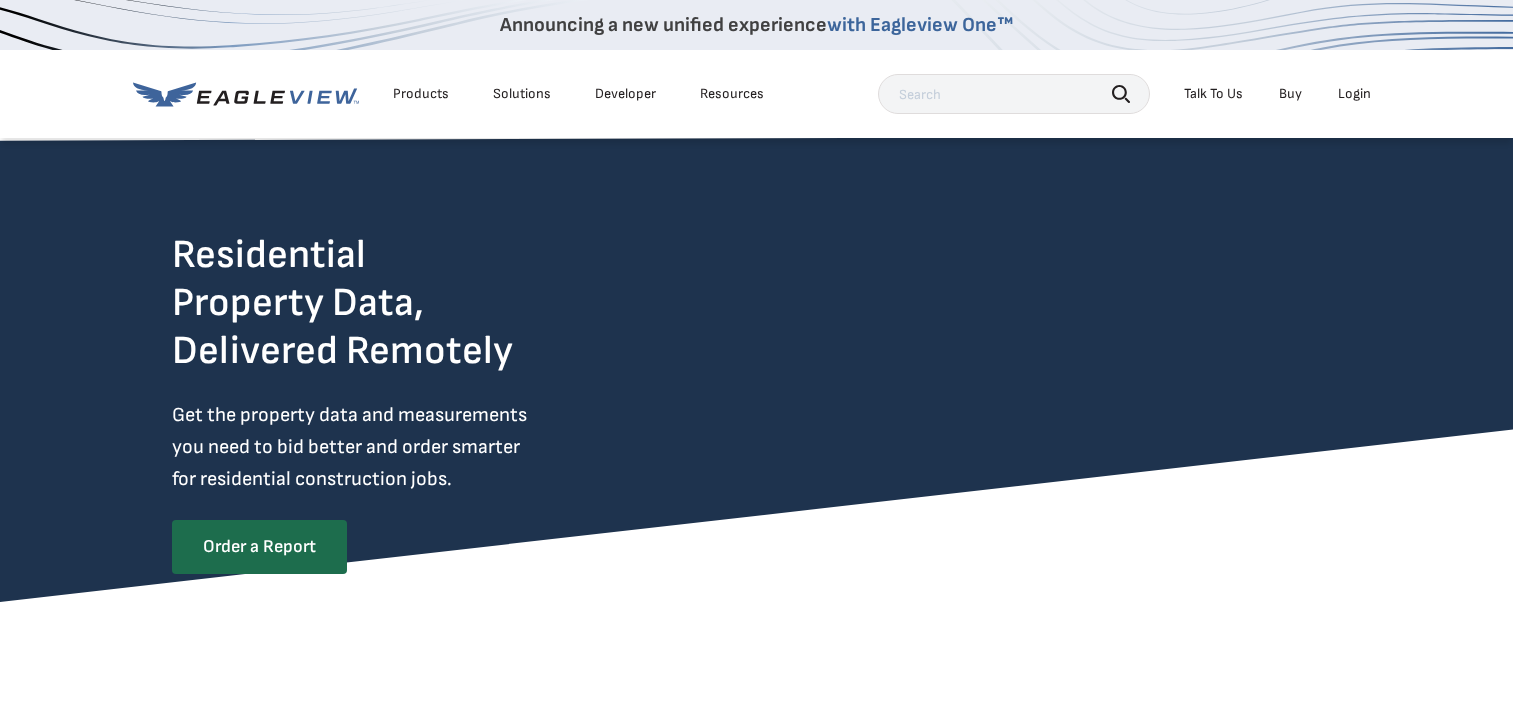 scroll, scrollTop: 0, scrollLeft: 0, axis: both 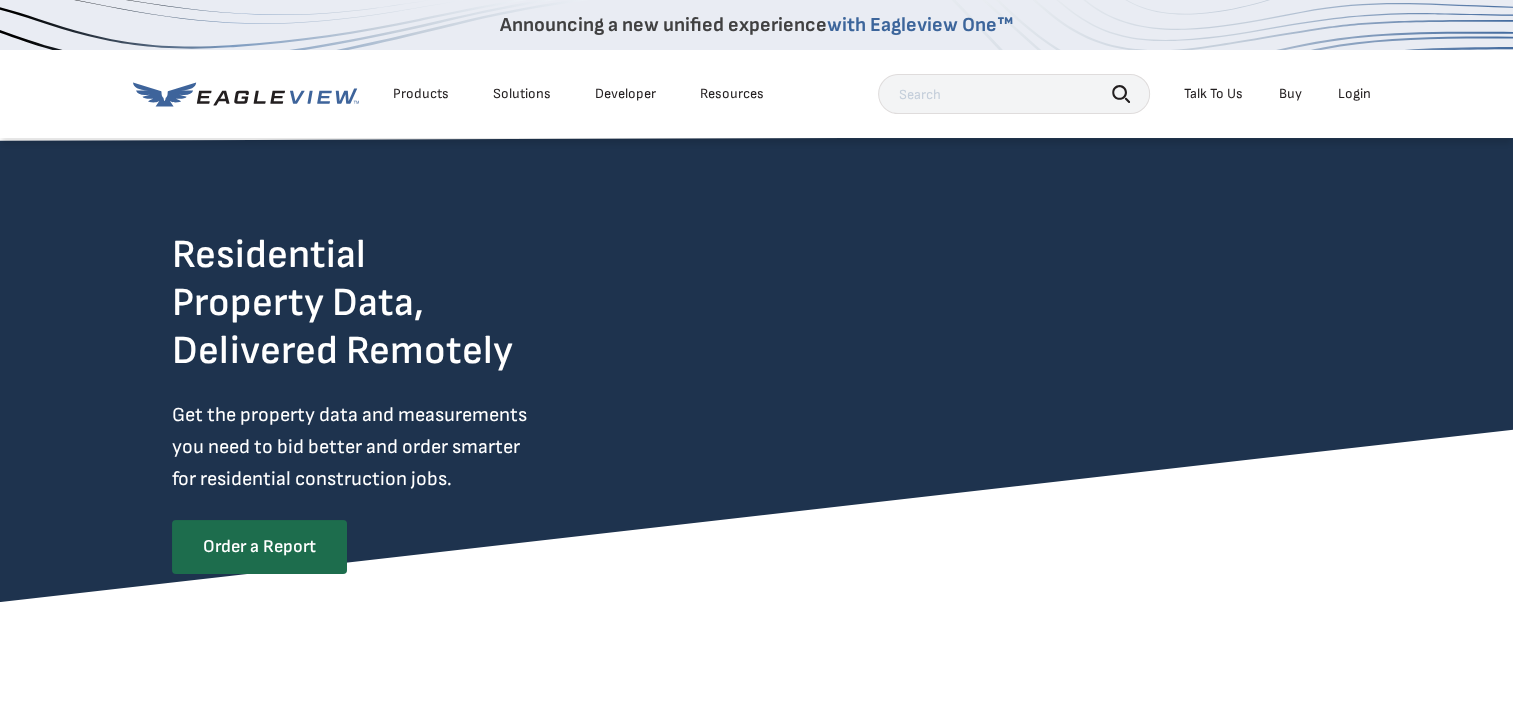 click on "Login" at bounding box center (1354, 94) 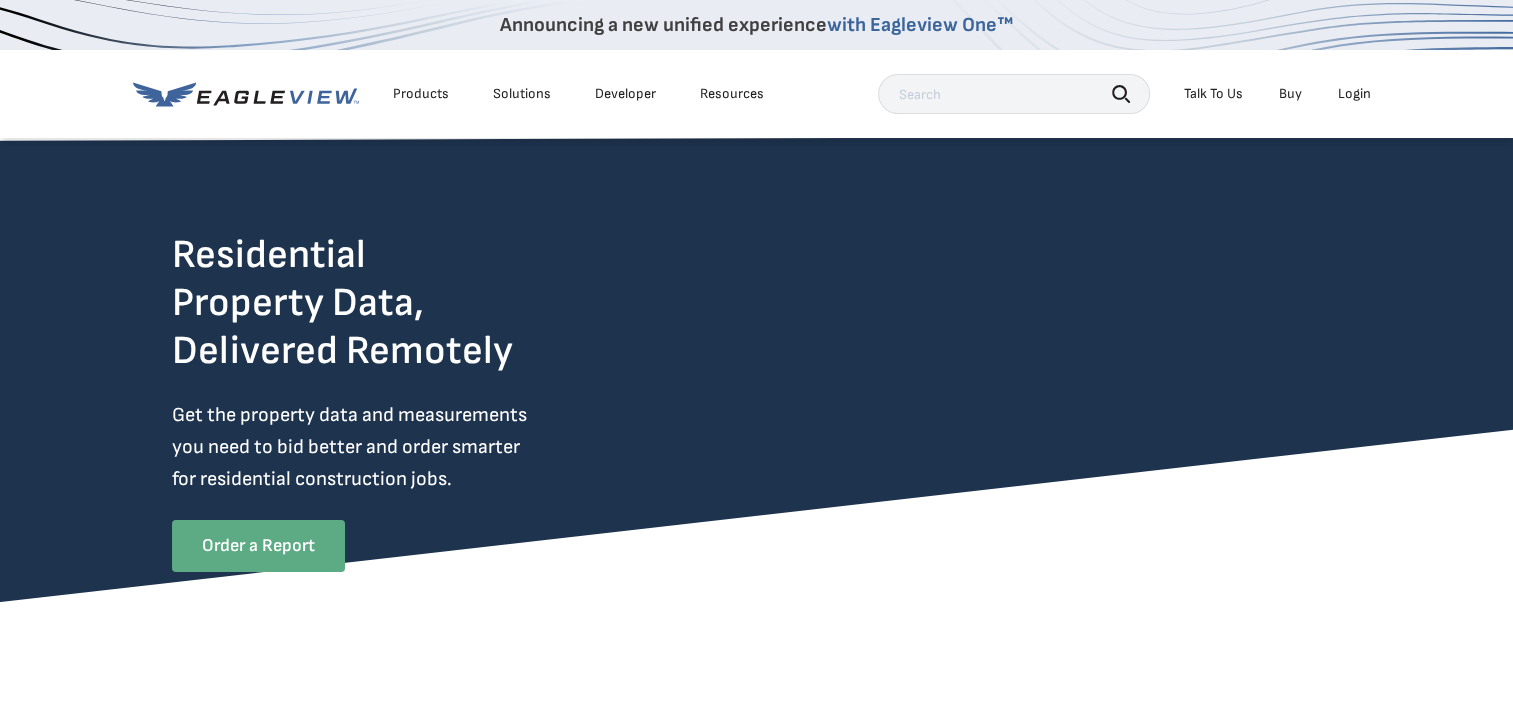 click on "Order a Report" at bounding box center (258, 546) 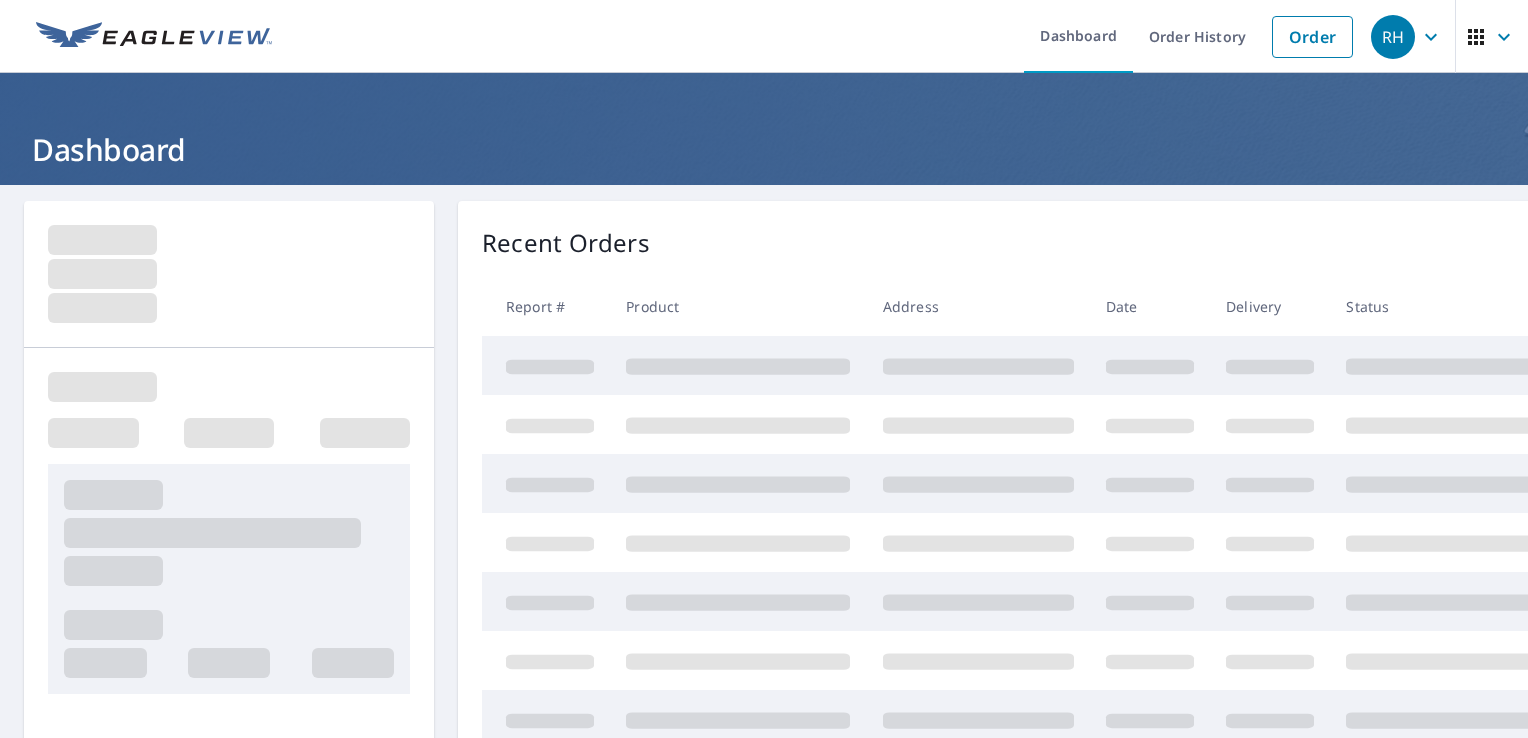 scroll, scrollTop: 0, scrollLeft: 0, axis: both 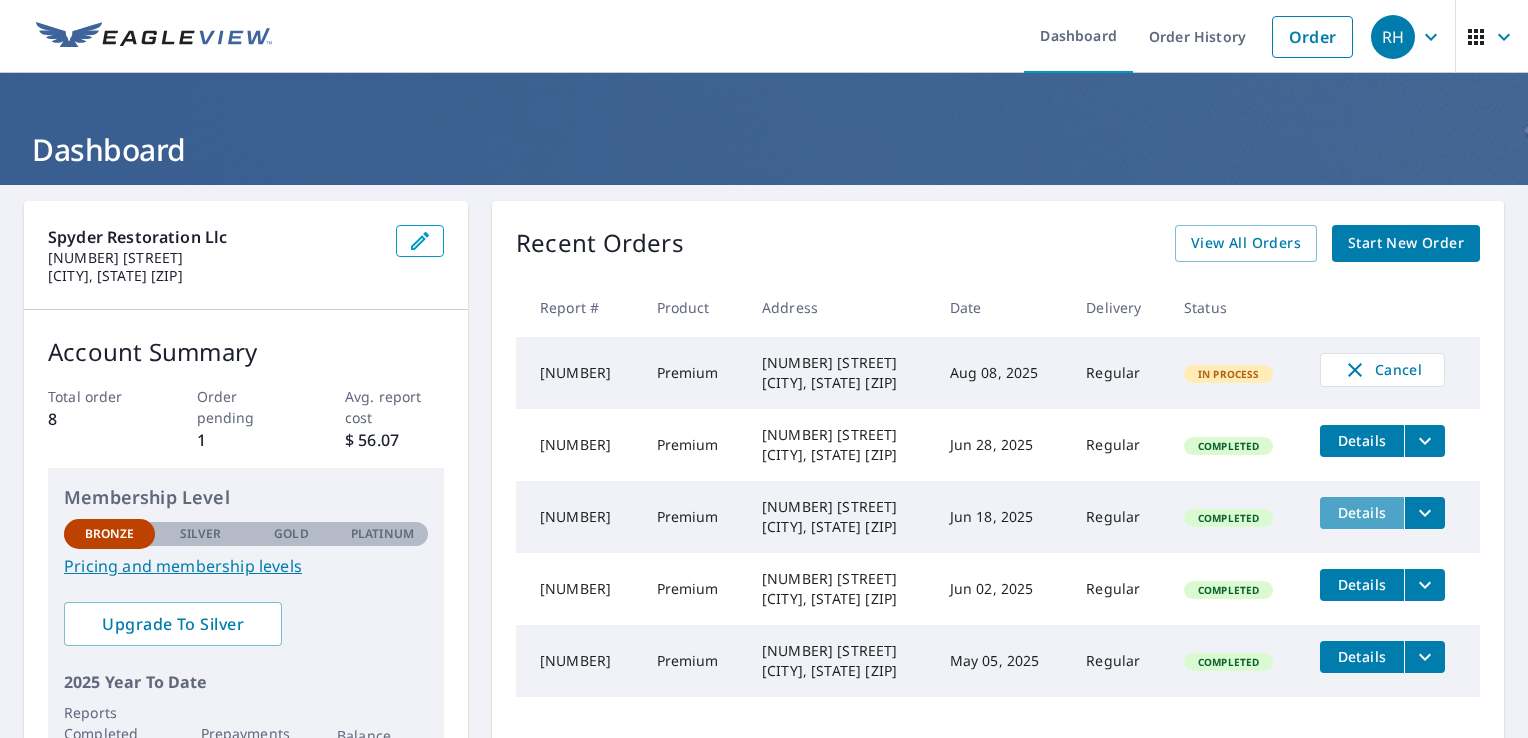 click on "Details" at bounding box center (1362, 512) 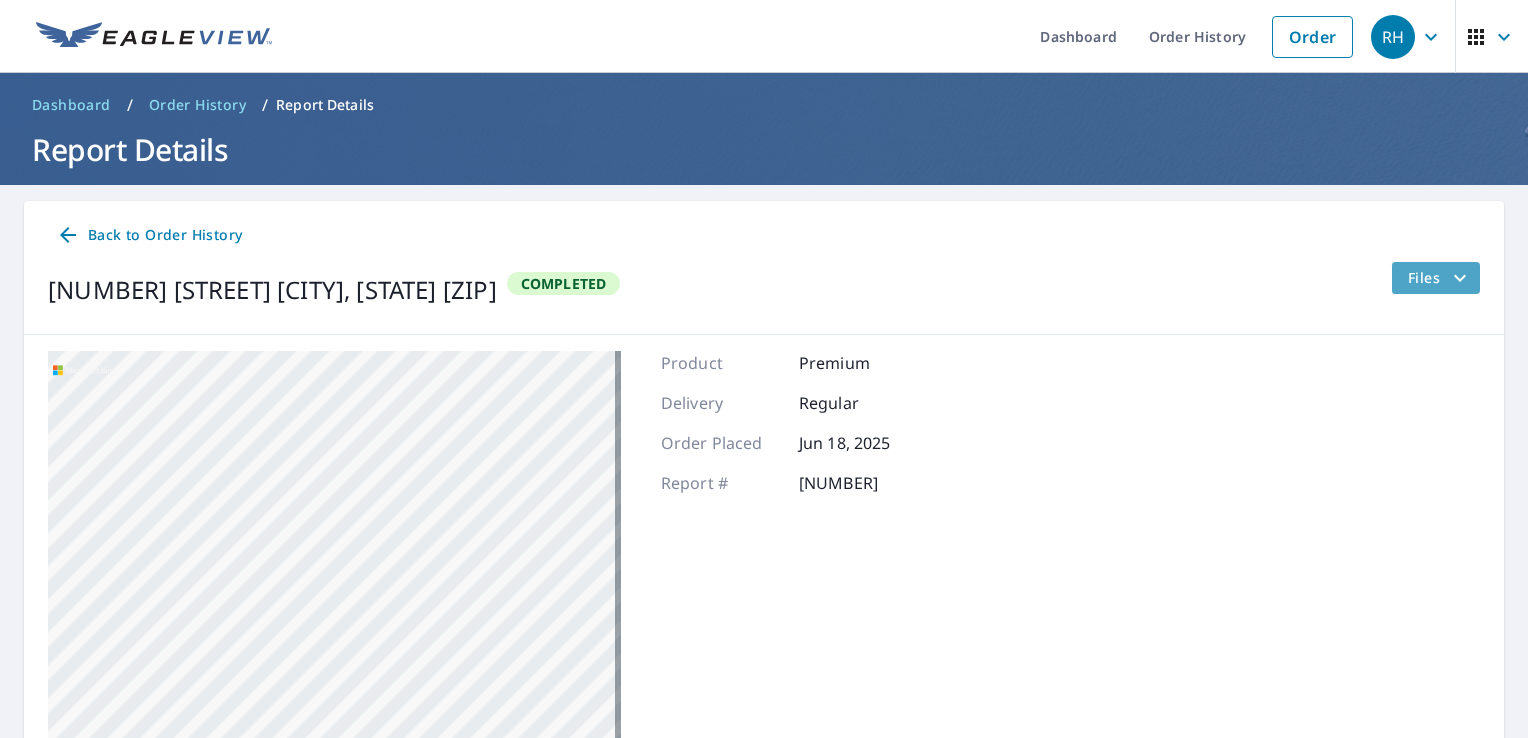 click 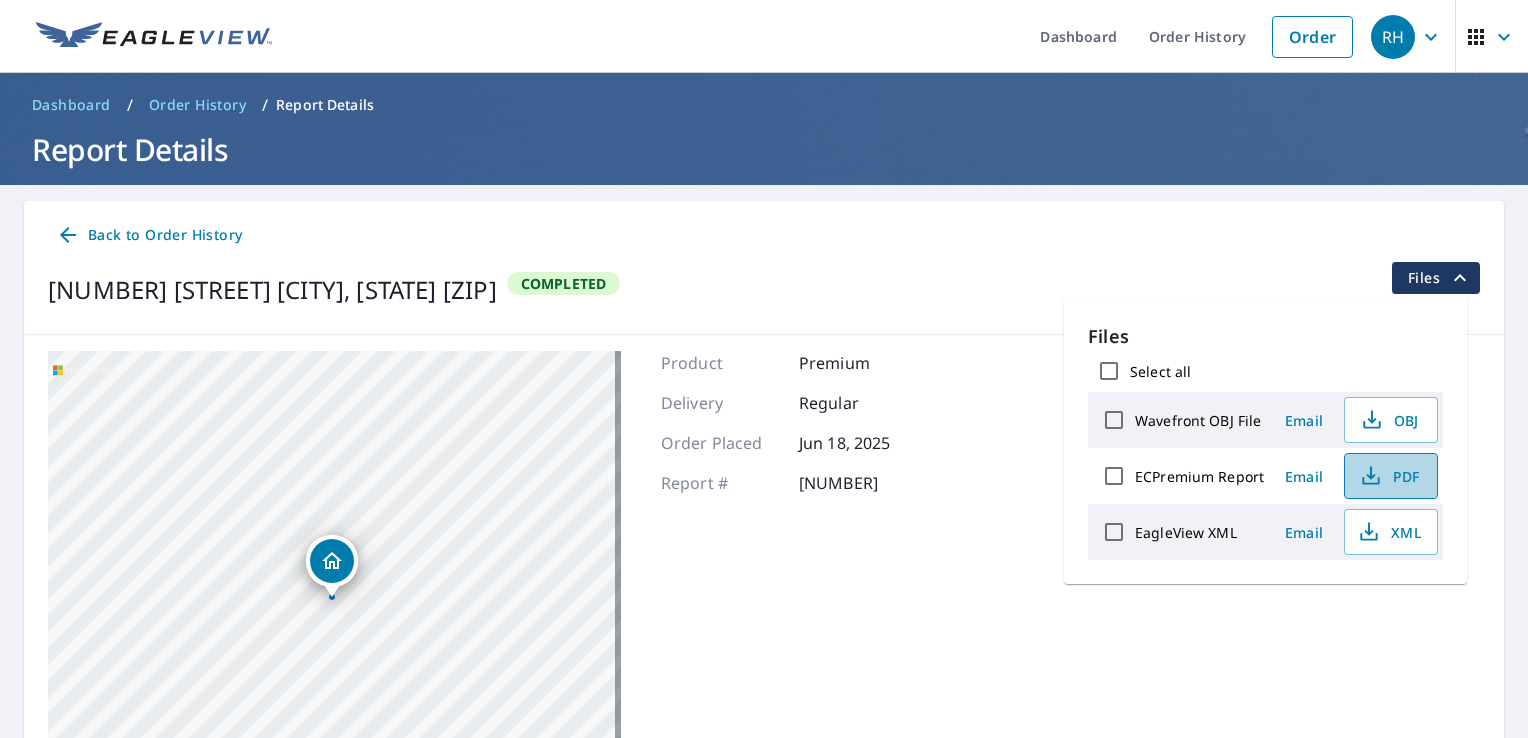 click on "PDF" at bounding box center [1389, 476] 